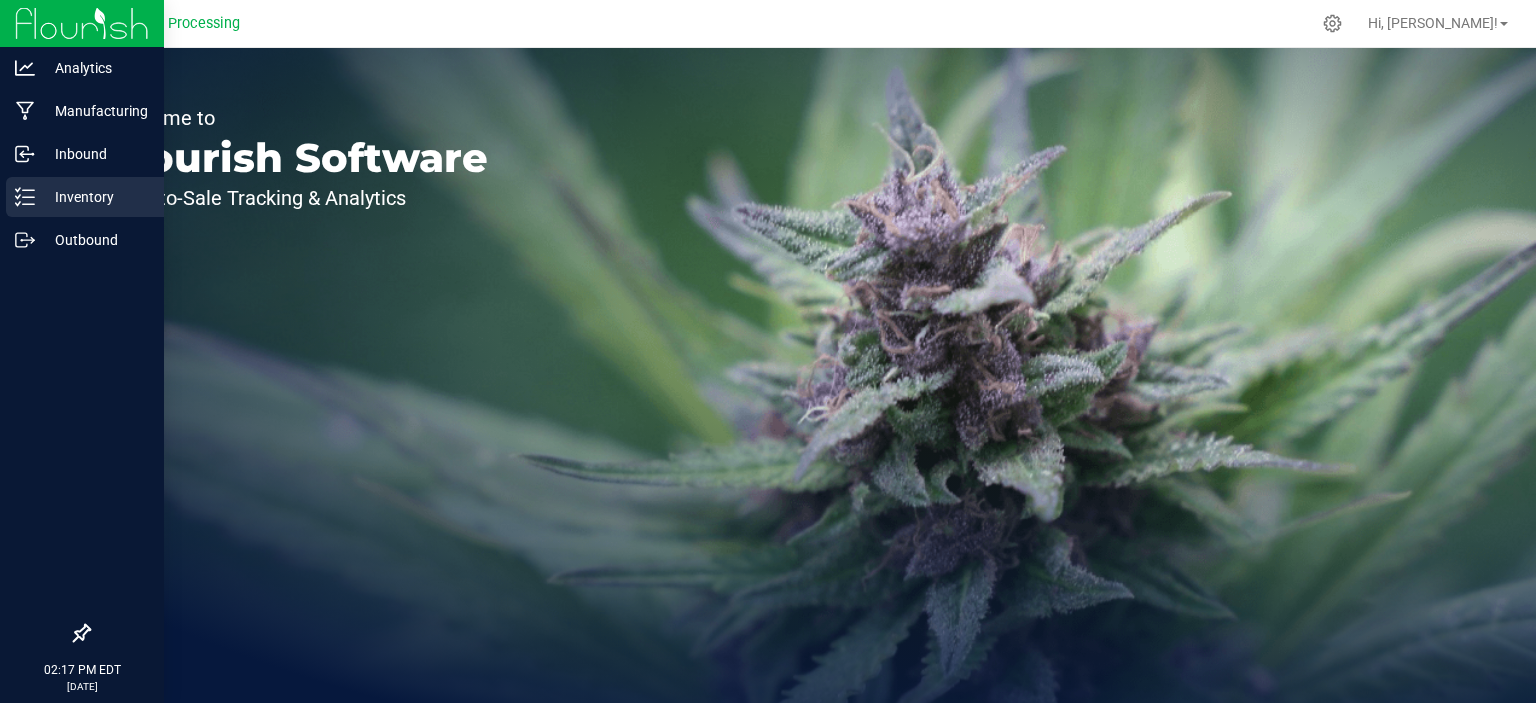 scroll, scrollTop: 0, scrollLeft: 0, axis: both 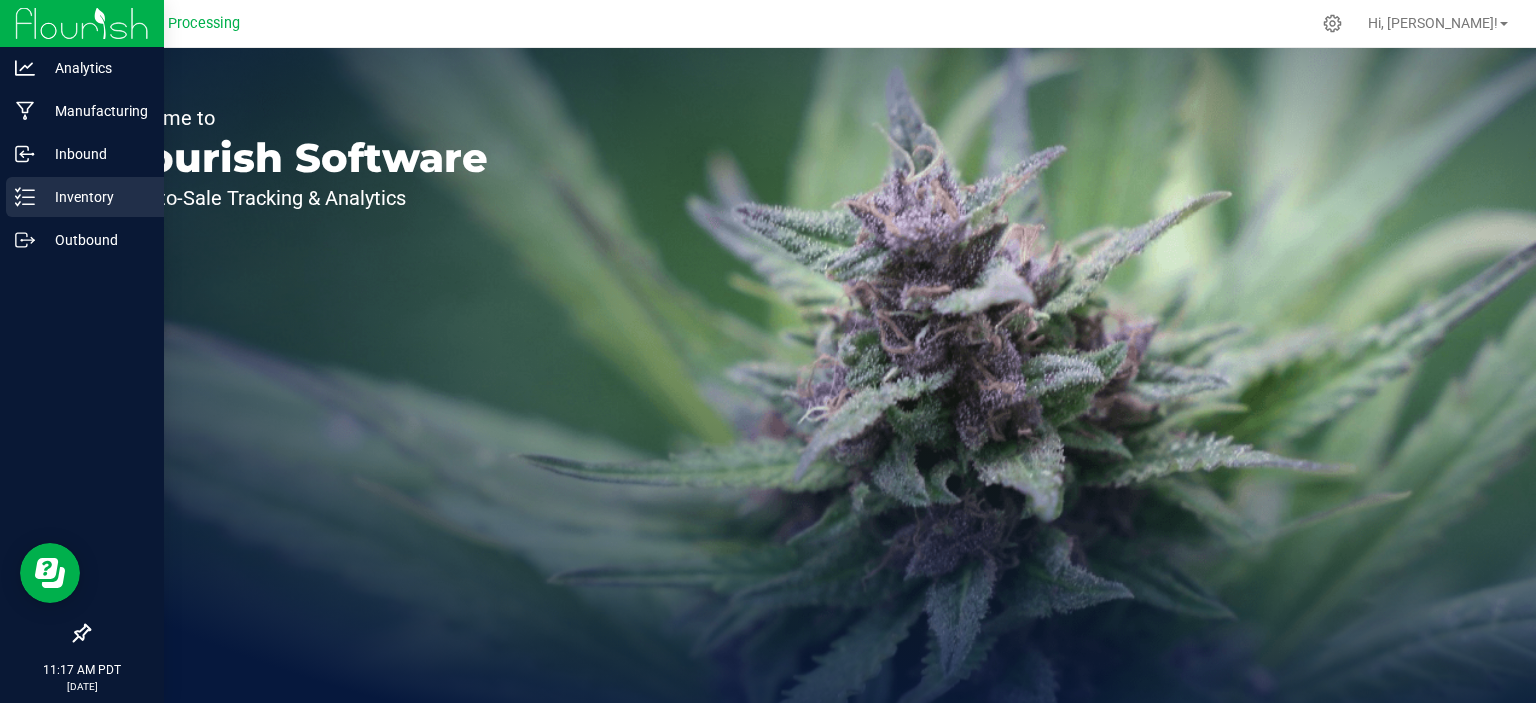 click on "Inventory" at bounding box center (95, 197) 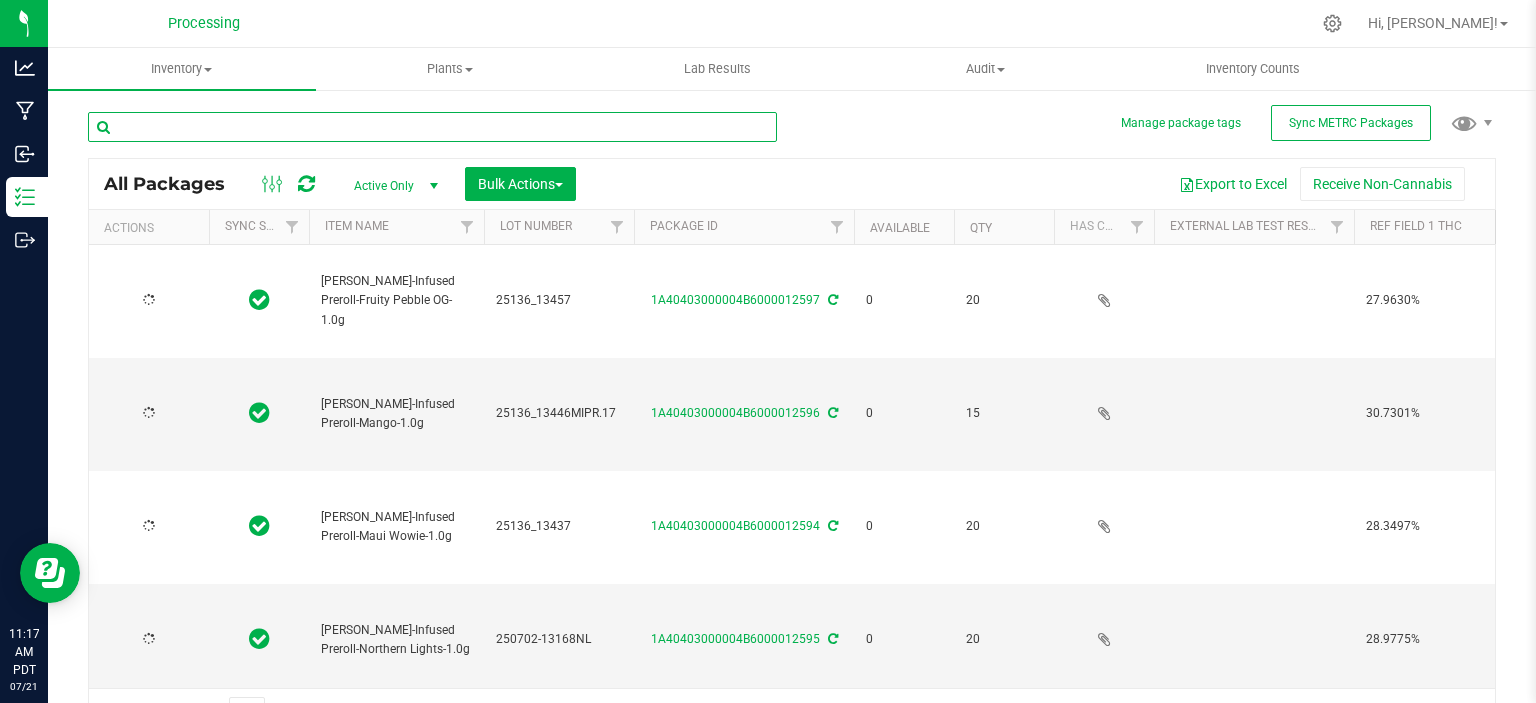 click at bounding box center (432, 127) 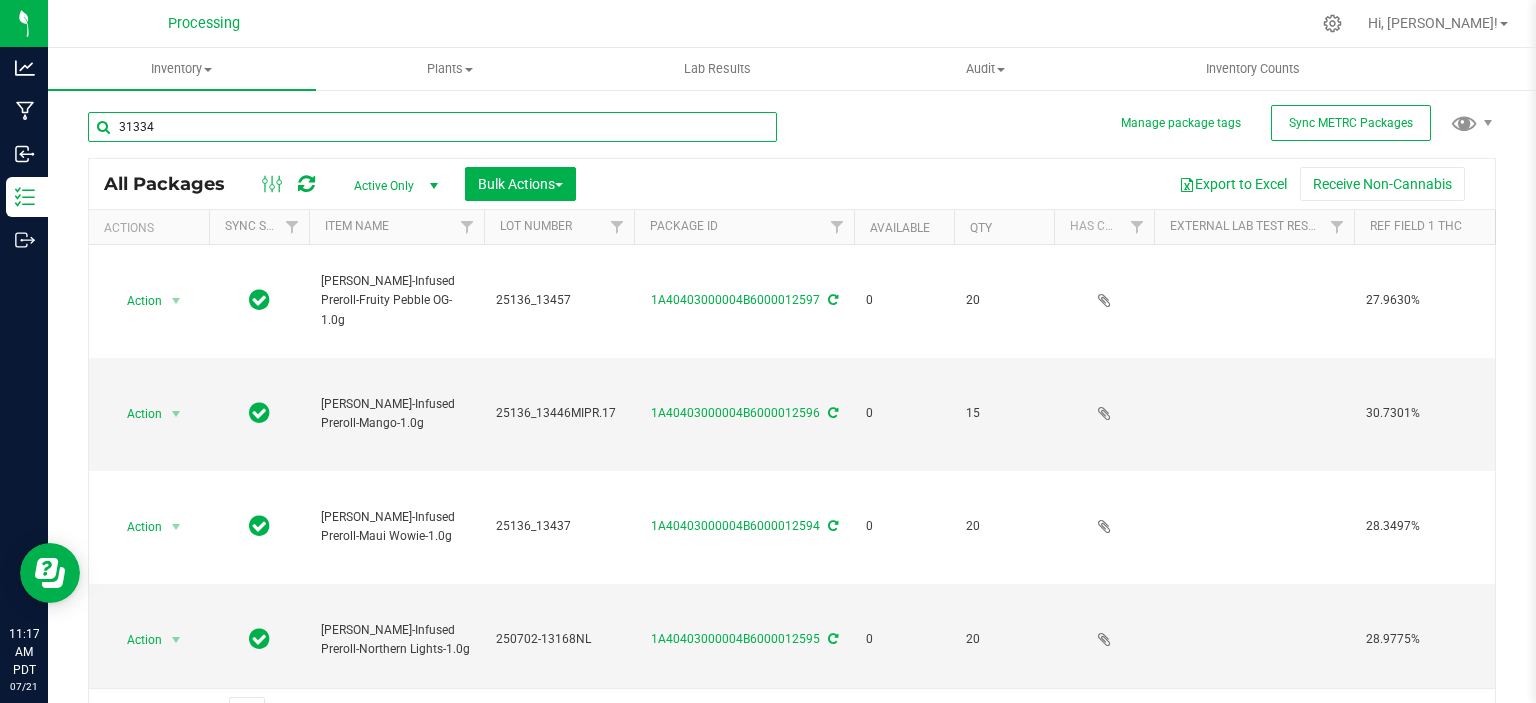 type on "31334" 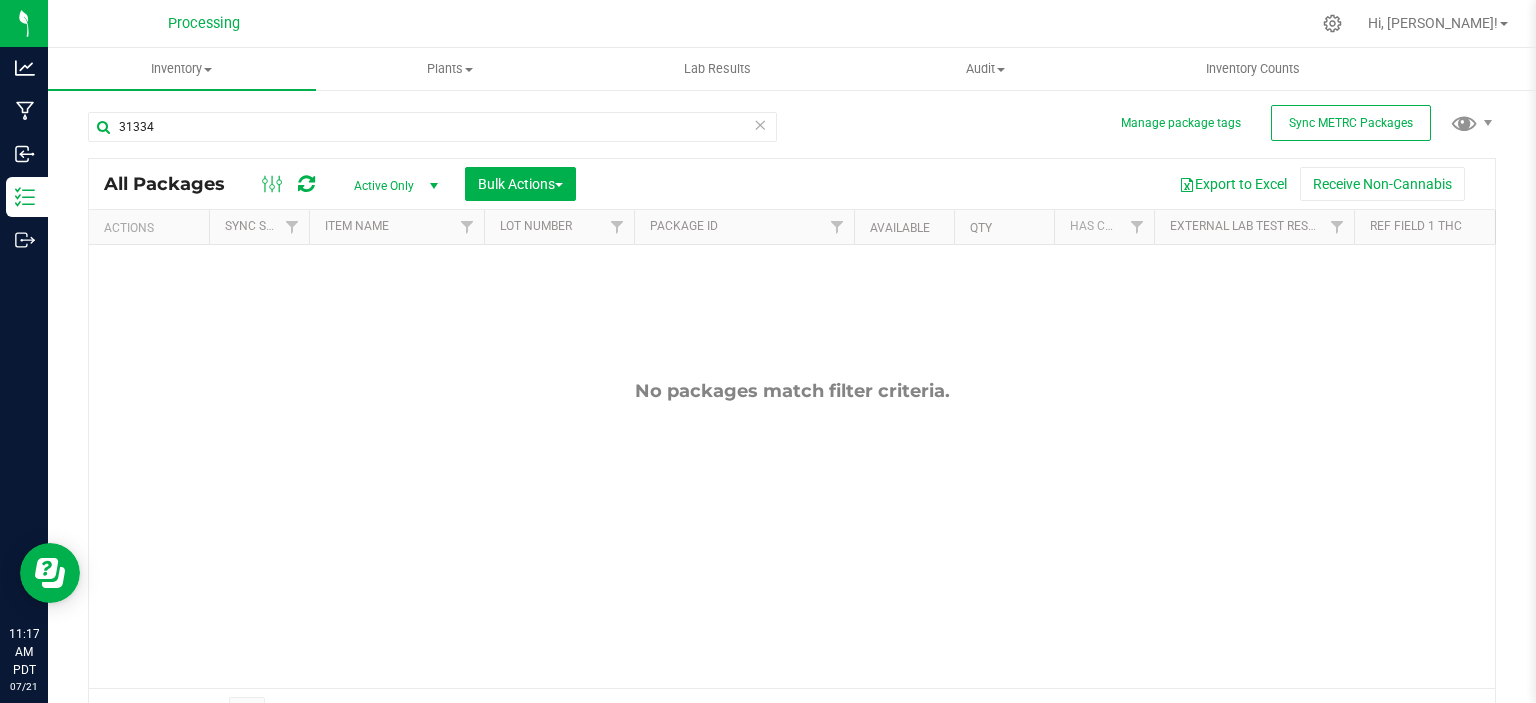 click on "Active Only" at bounding box center [392, 186] 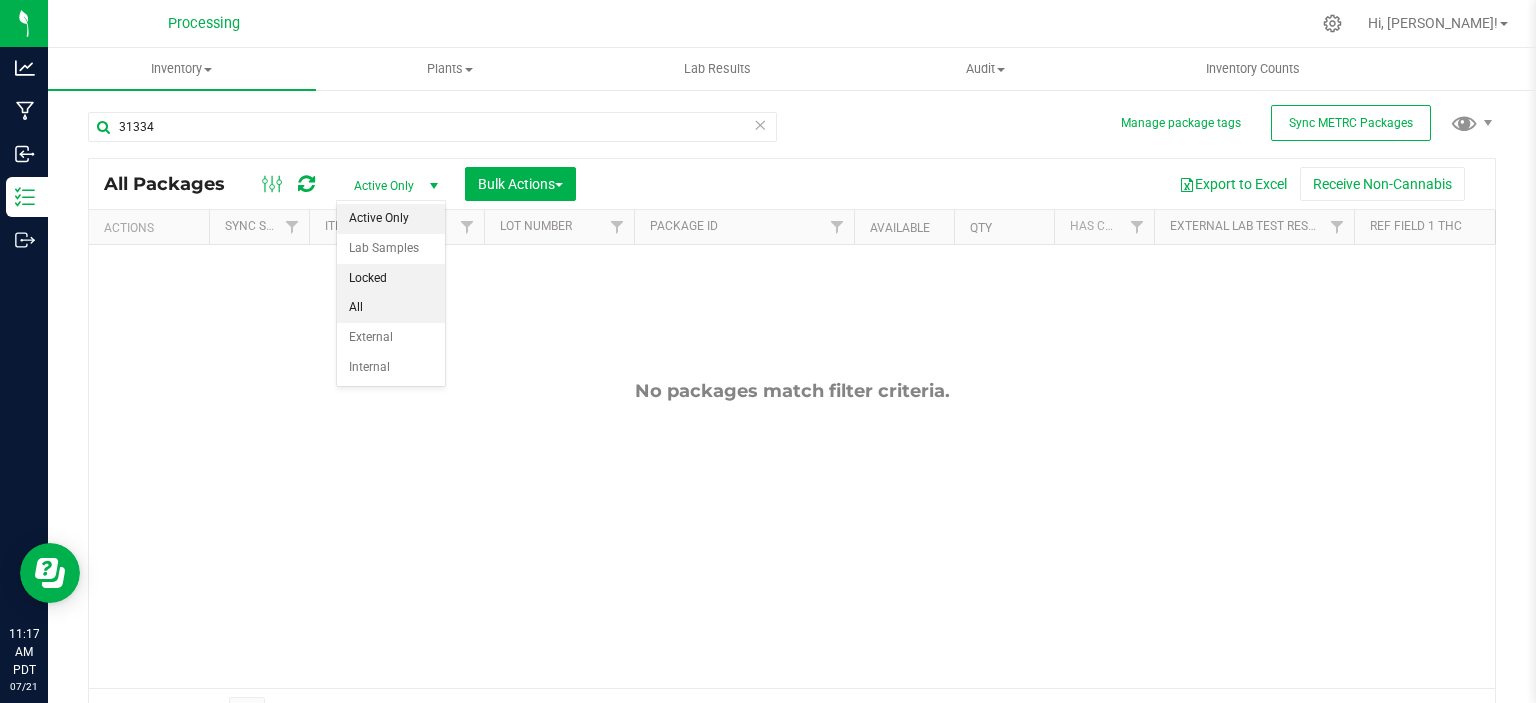 click on "All" at bounding box center [391, 308] 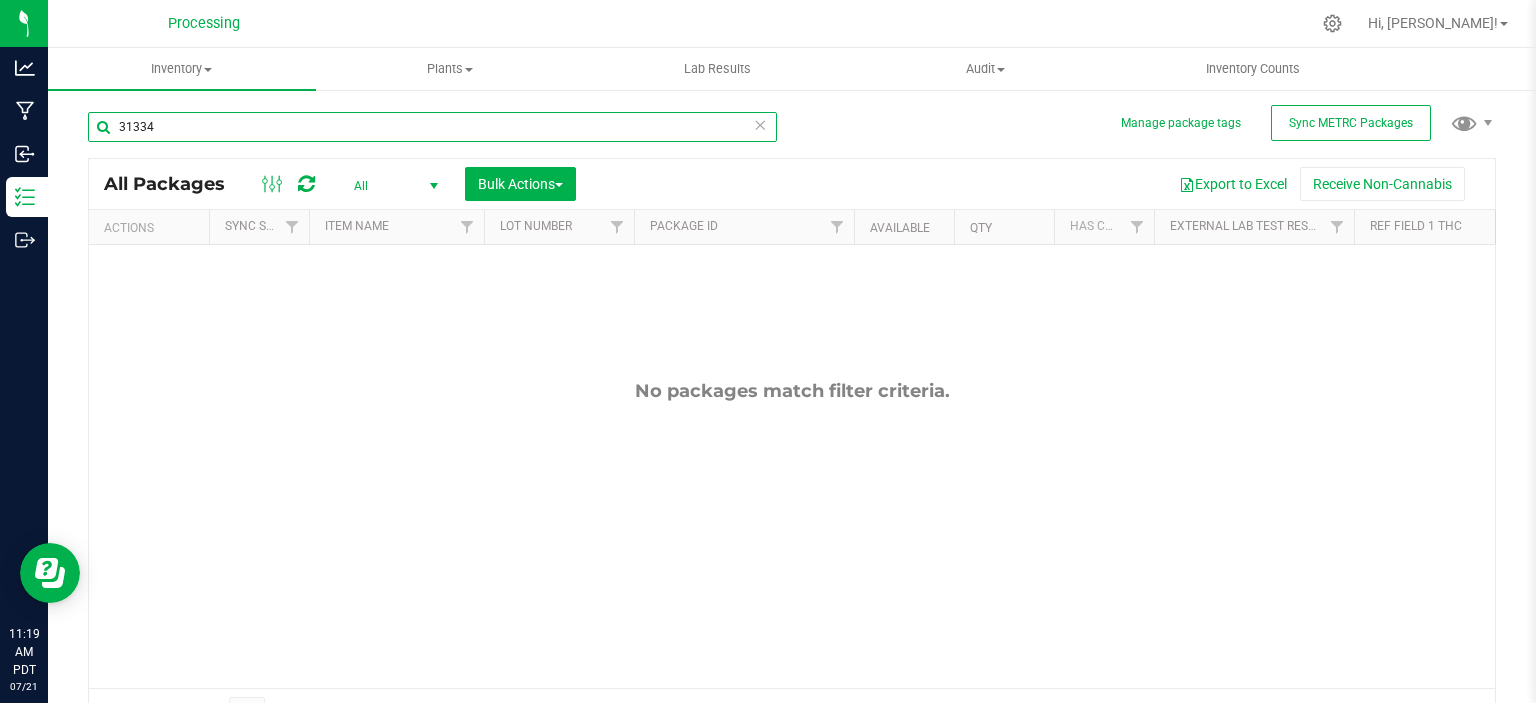 click on "31334" at bounding box center (432, 127) 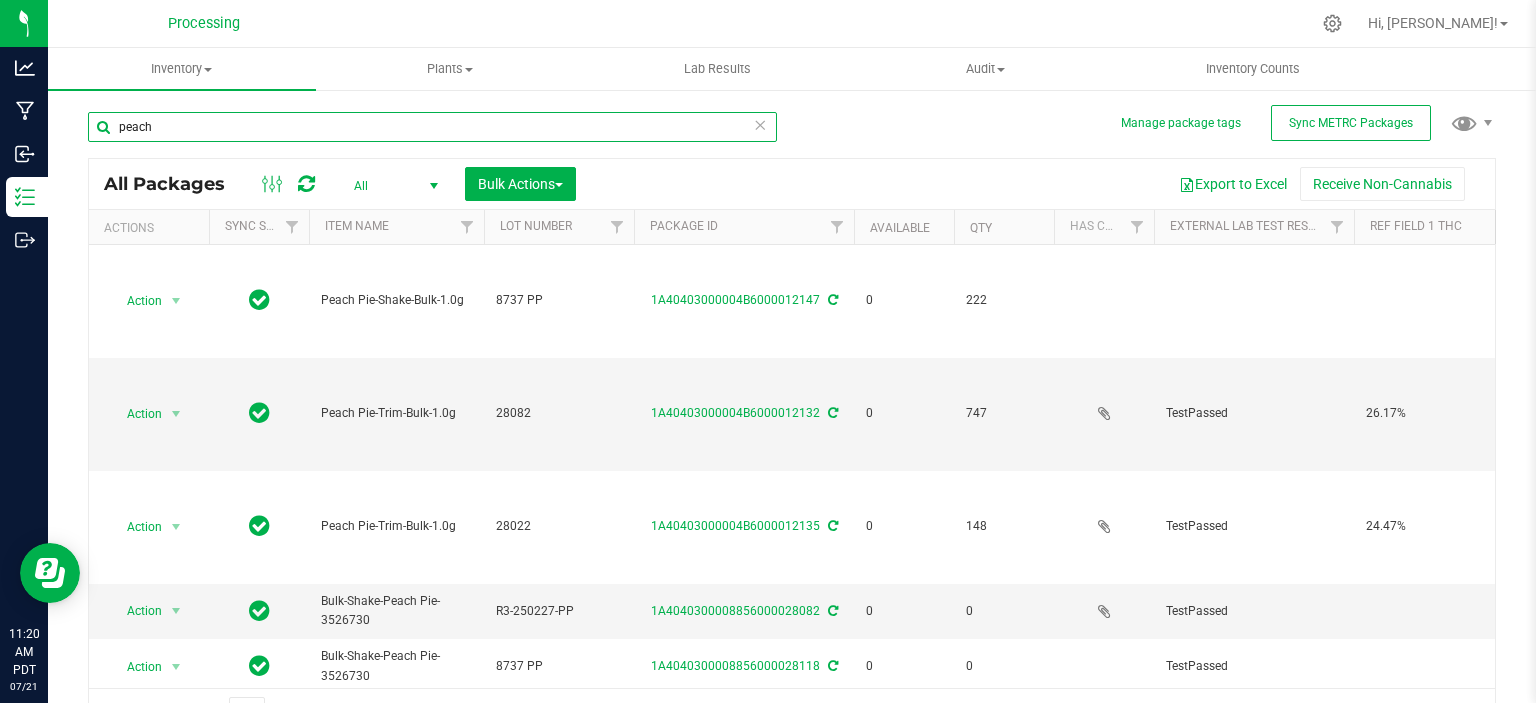 click on "peach" at bounding box center [432, 127] 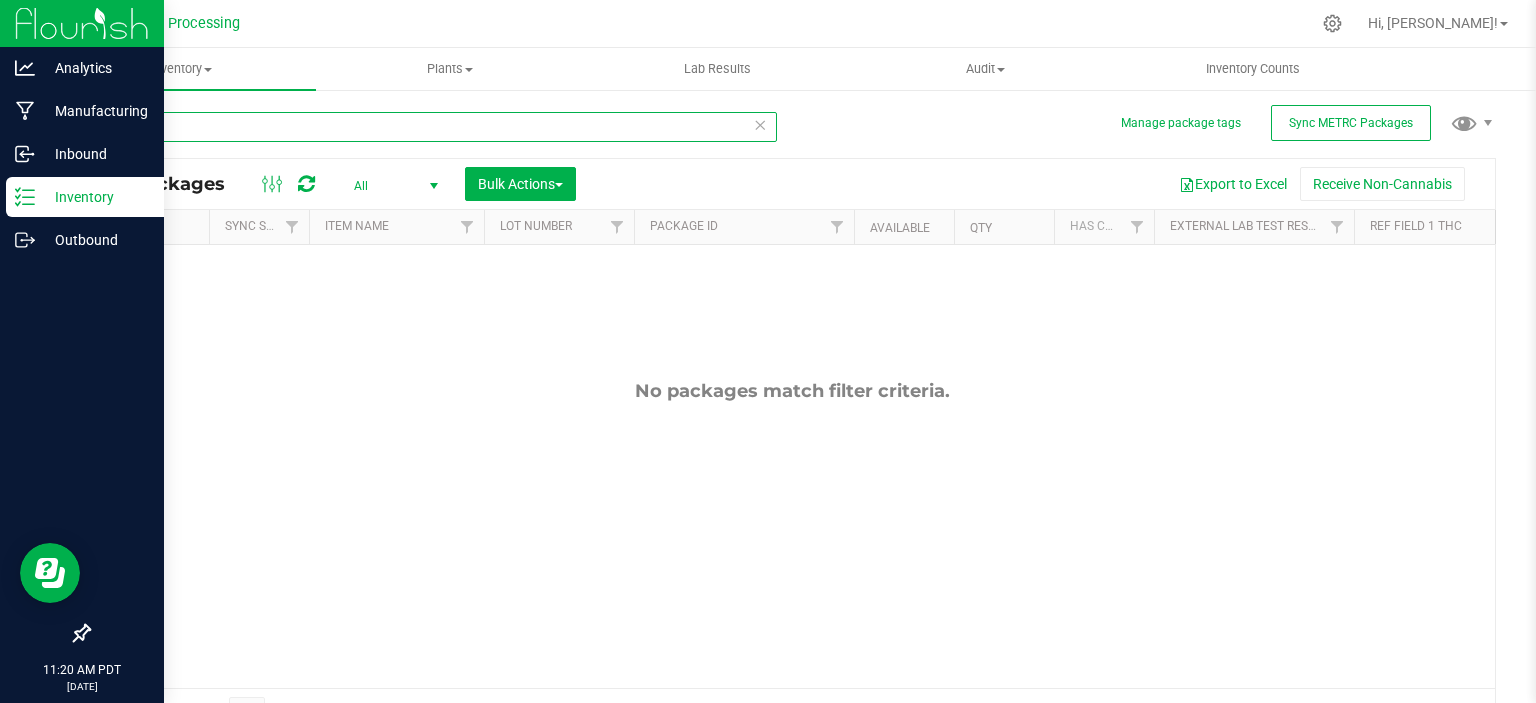 type on "8944" 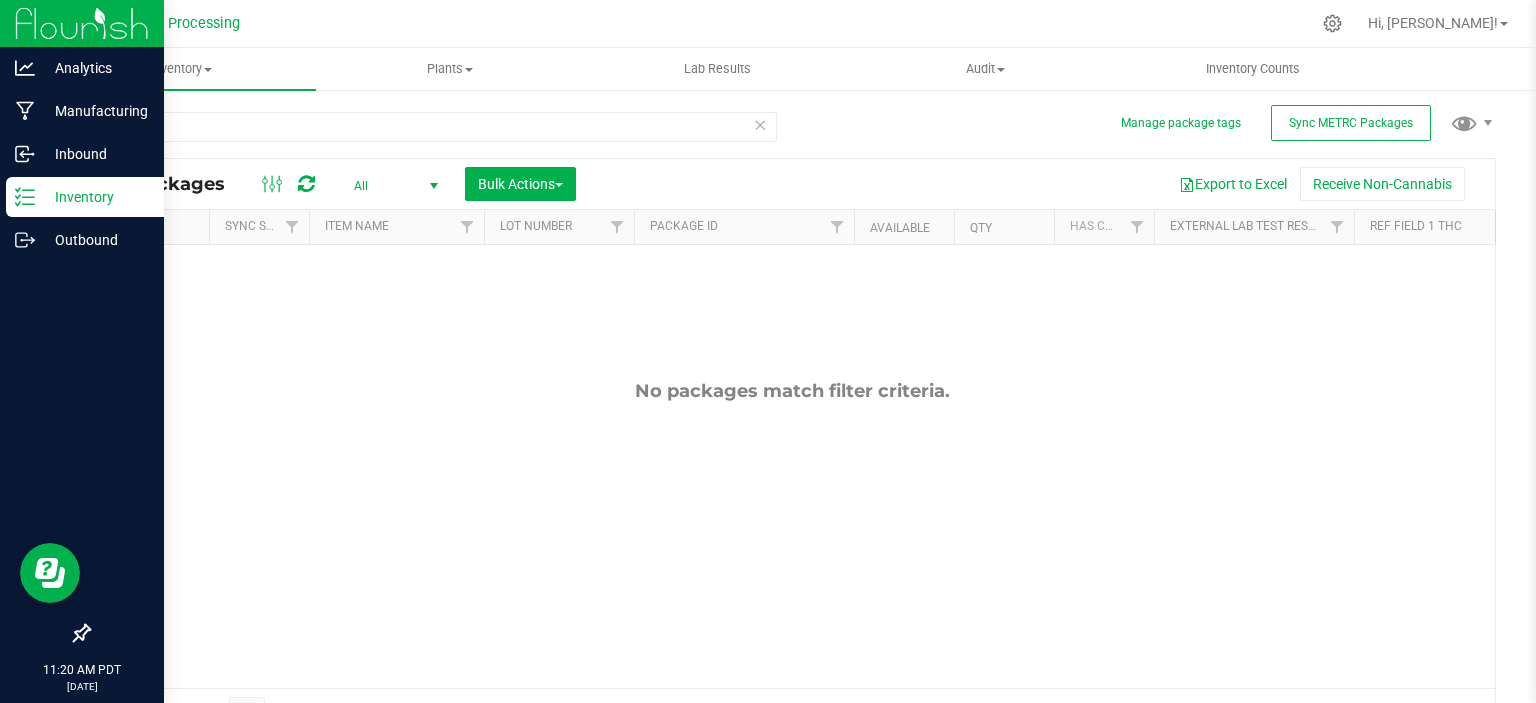 click on "Inventory" at bounding box center [85, 197] 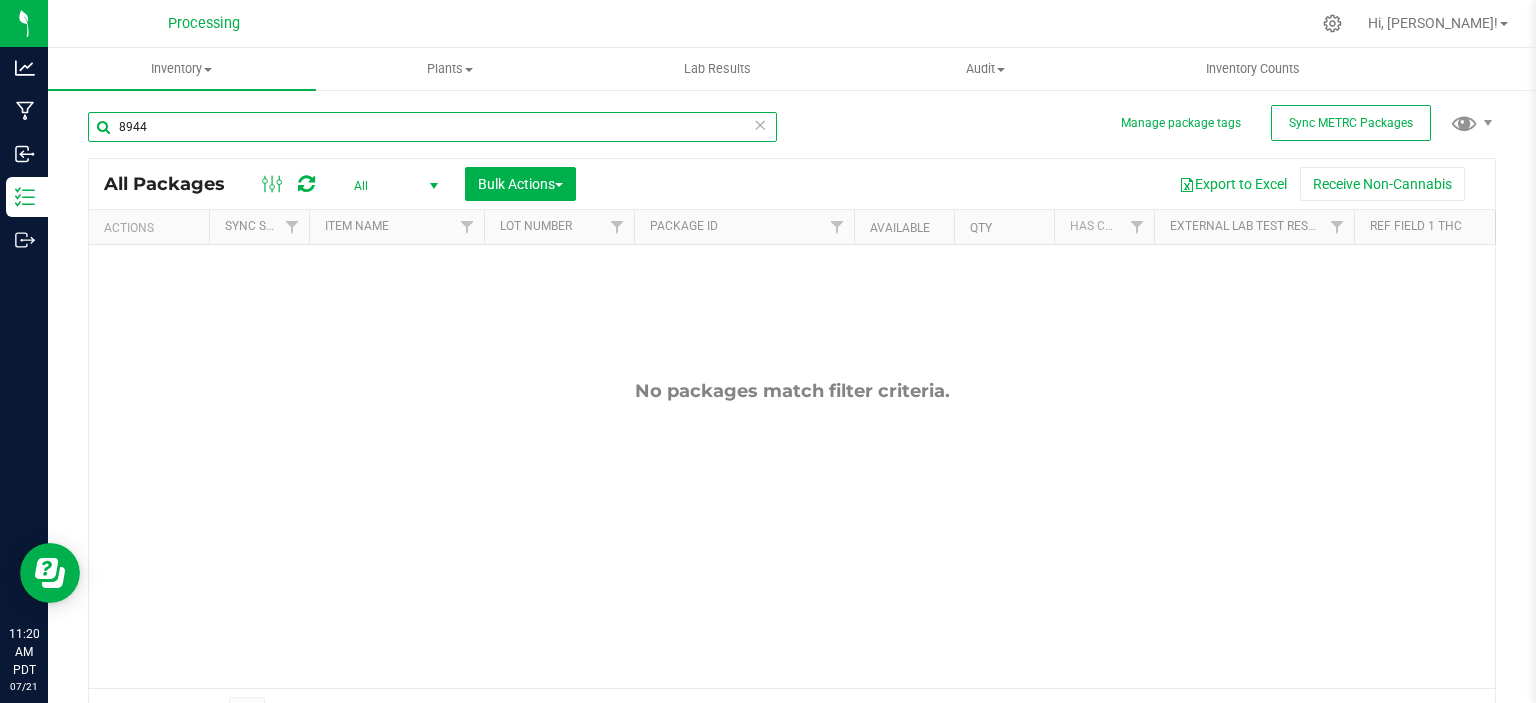 click on "8944" at bounding box center [432, 127] 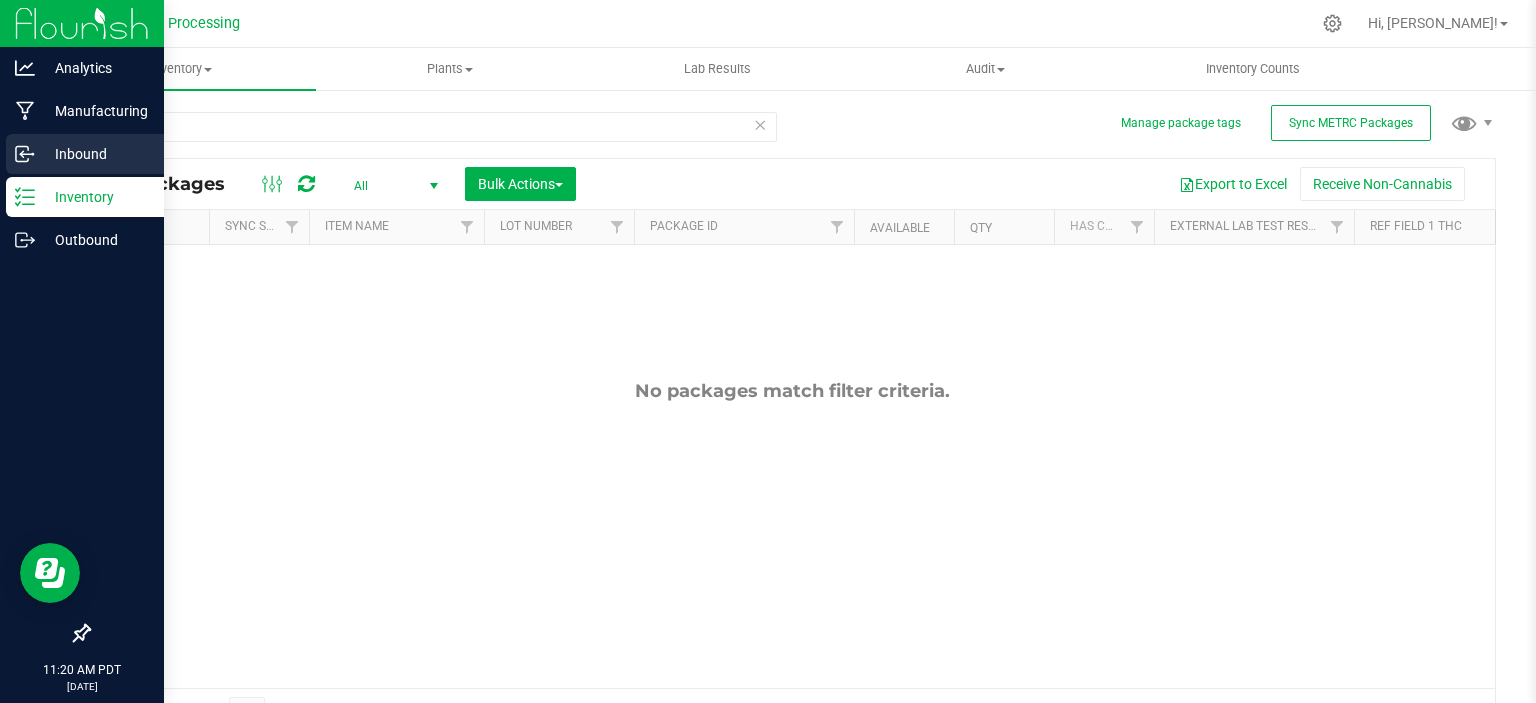 click on "Inbound" at bounding box center (95, 154) 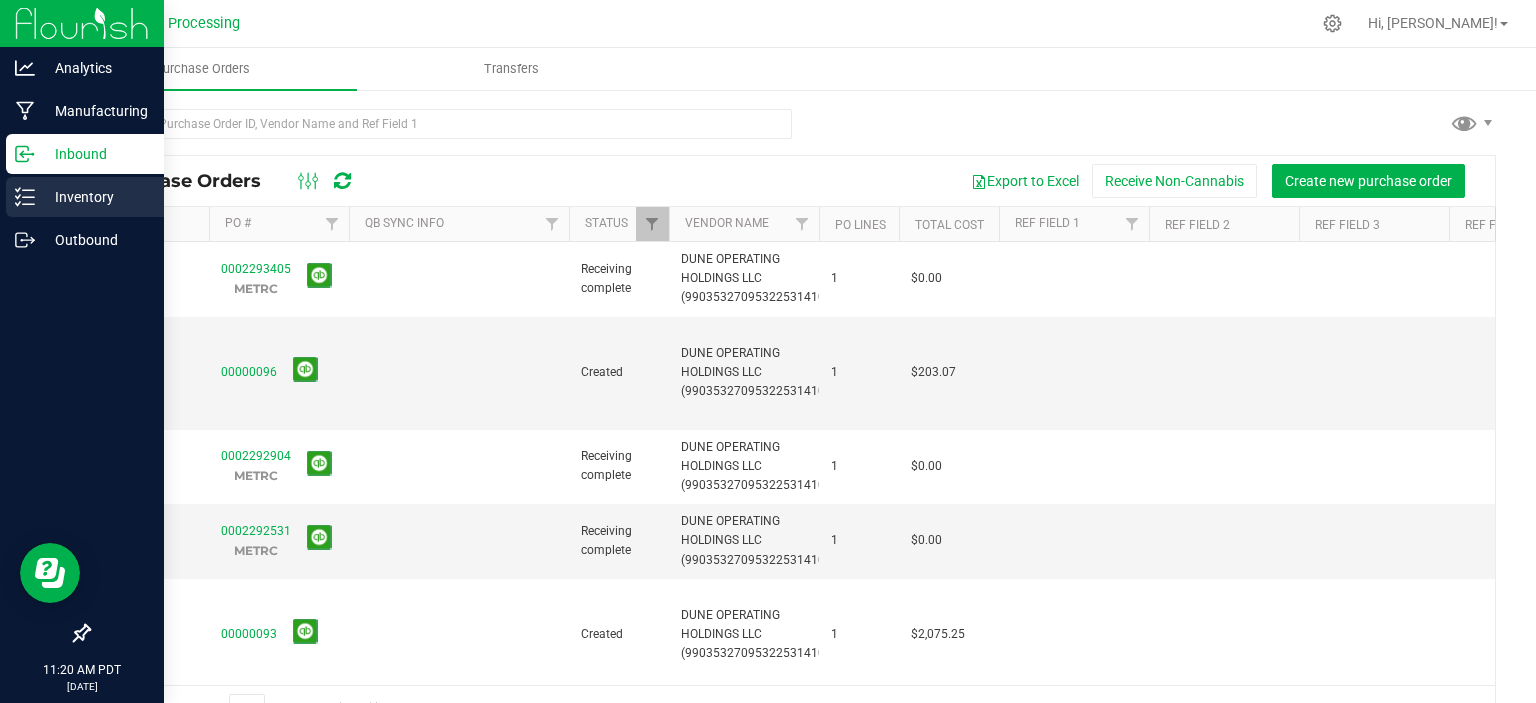 click on "Inventory" at bounding box center [95, 197] 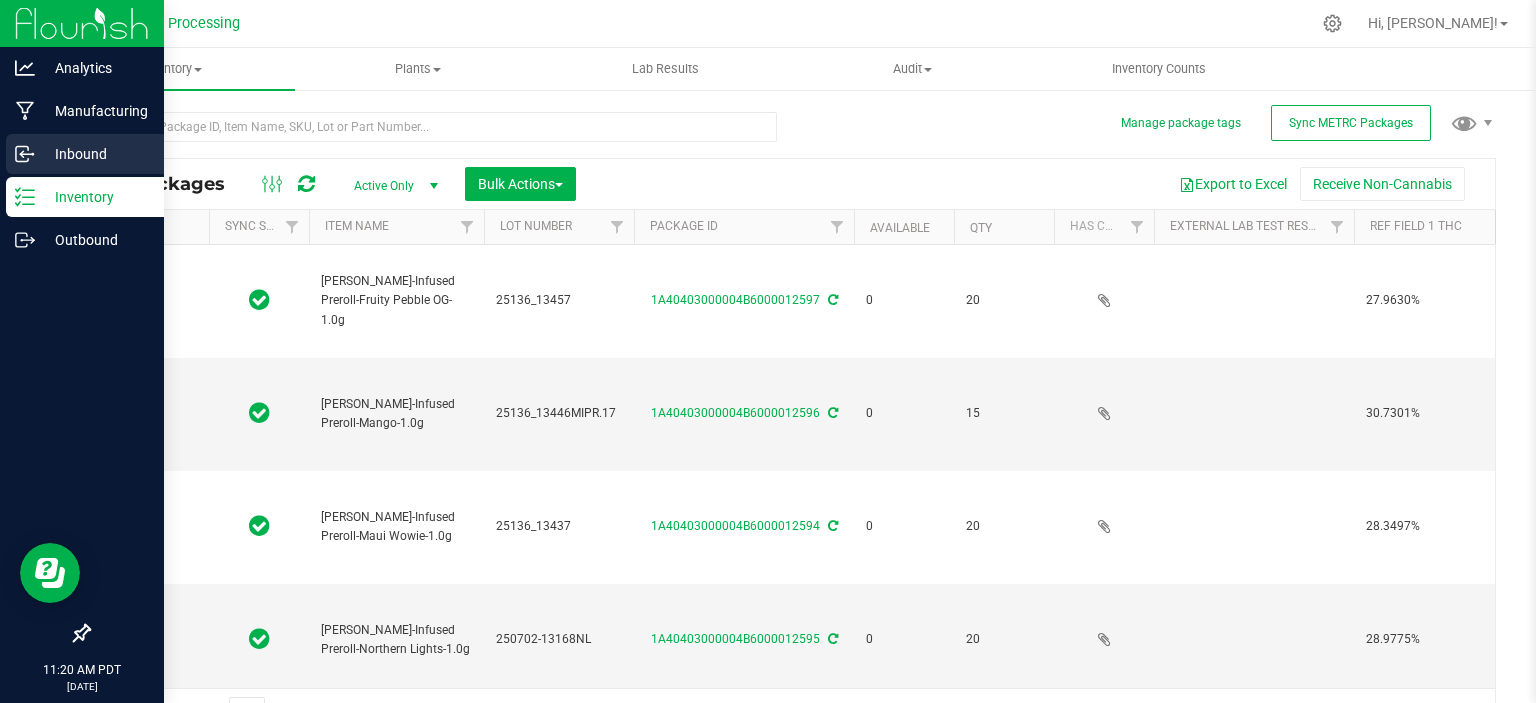 type on "[DATE]" 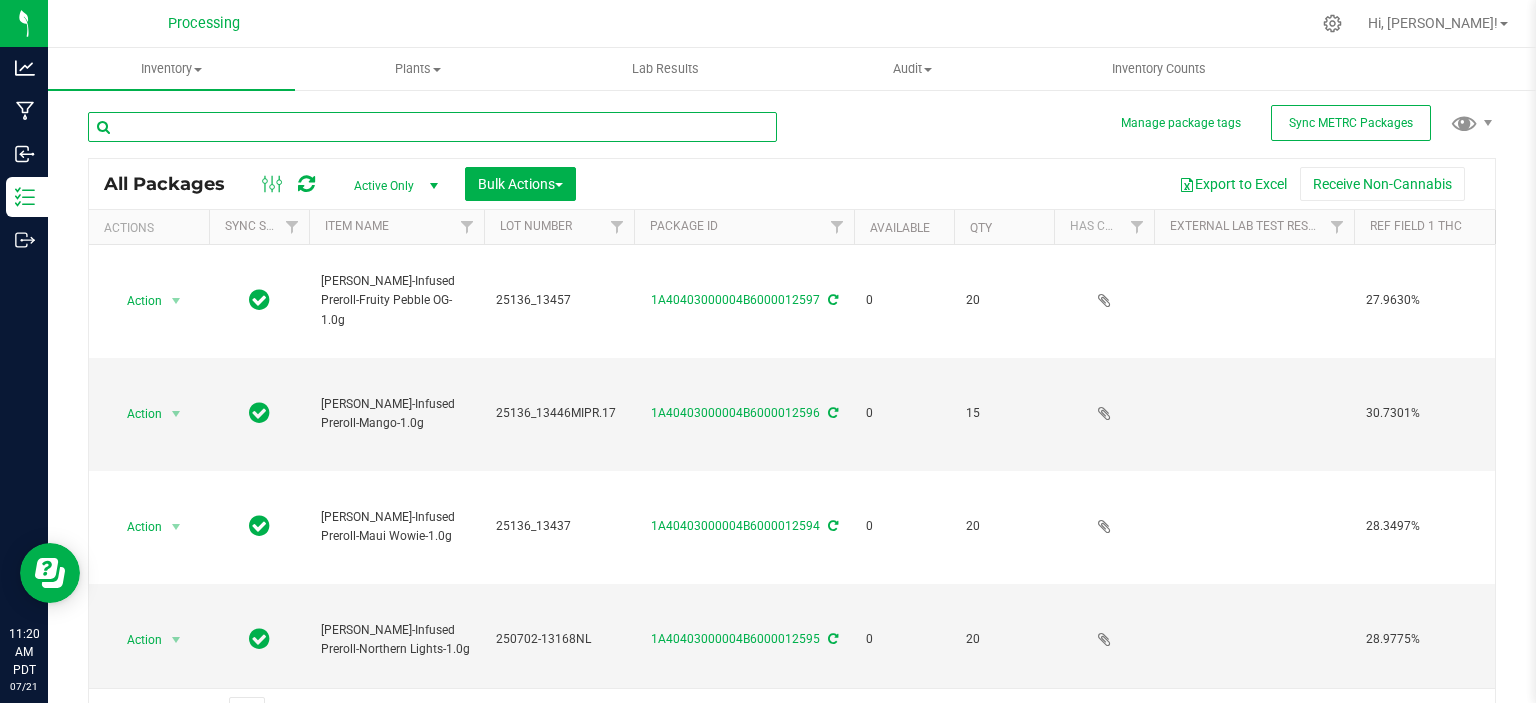 click at bounding box center (432, 127) 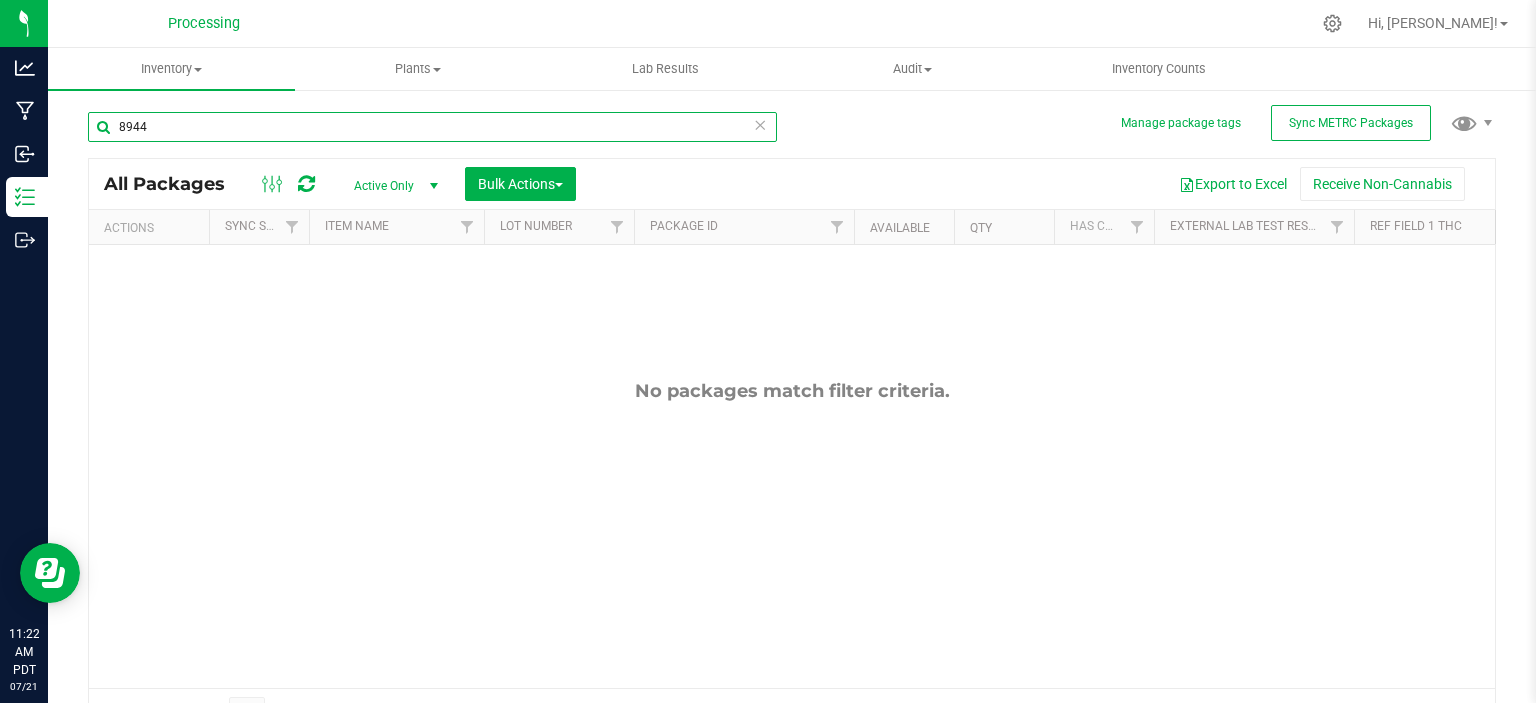 click on "8944" at bounding box center [432, 127] 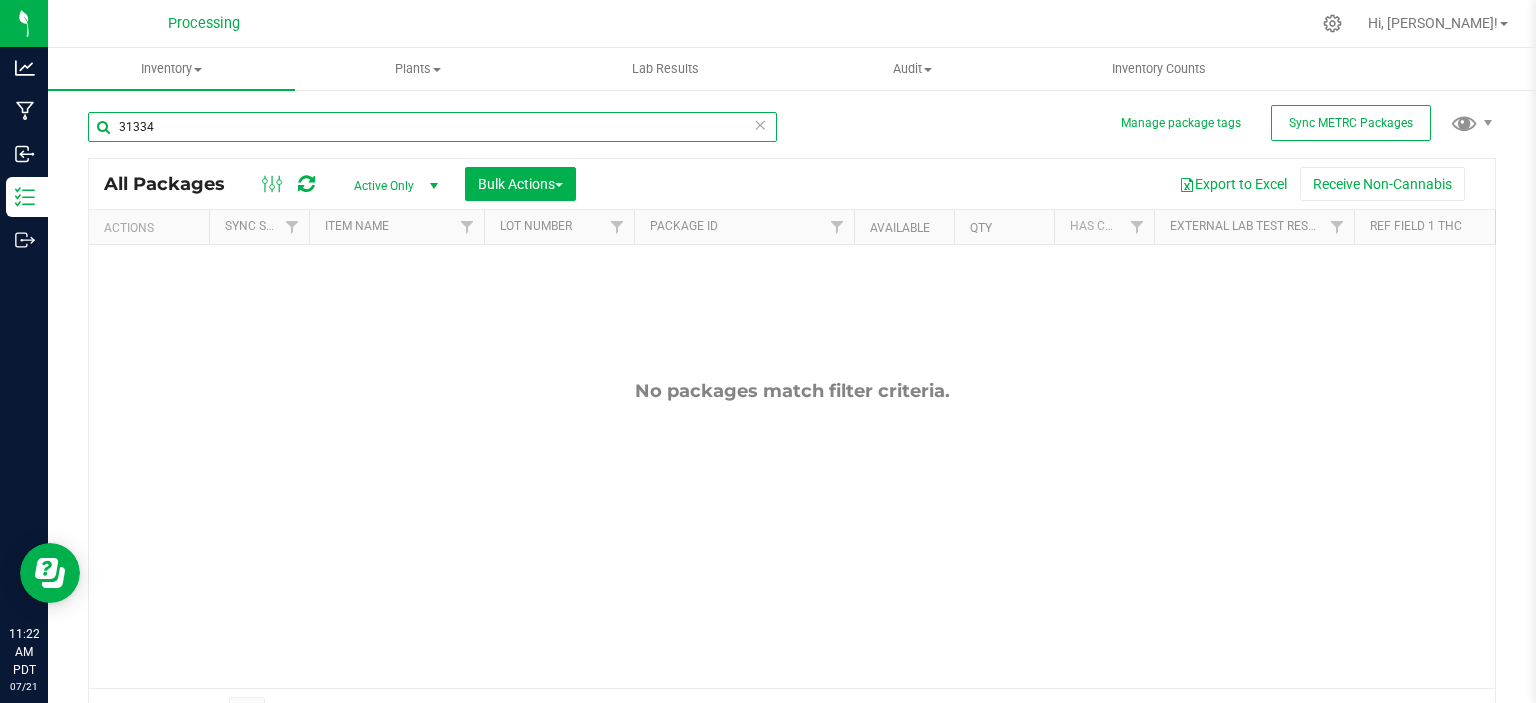 type on "31334" 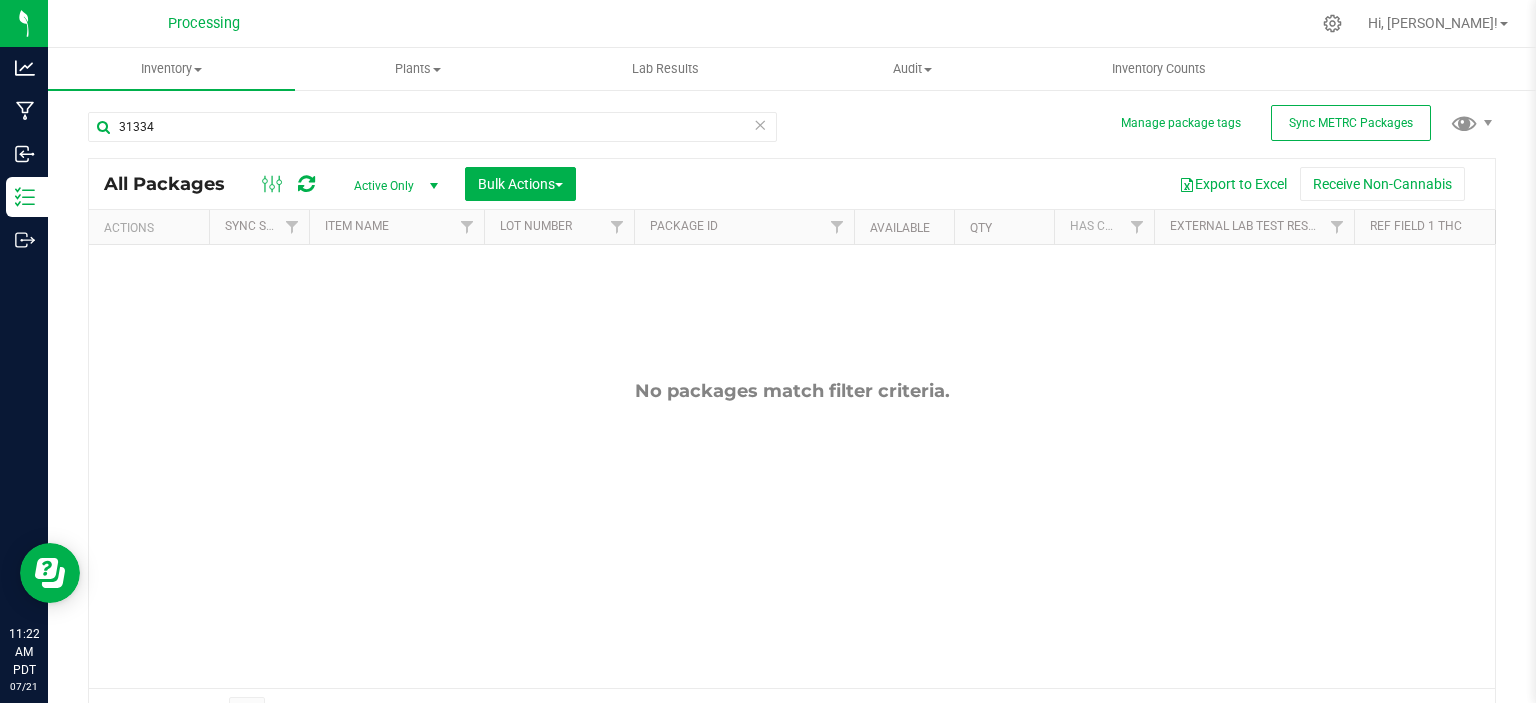 click on "Active Only" at bounding box center [392, 186] 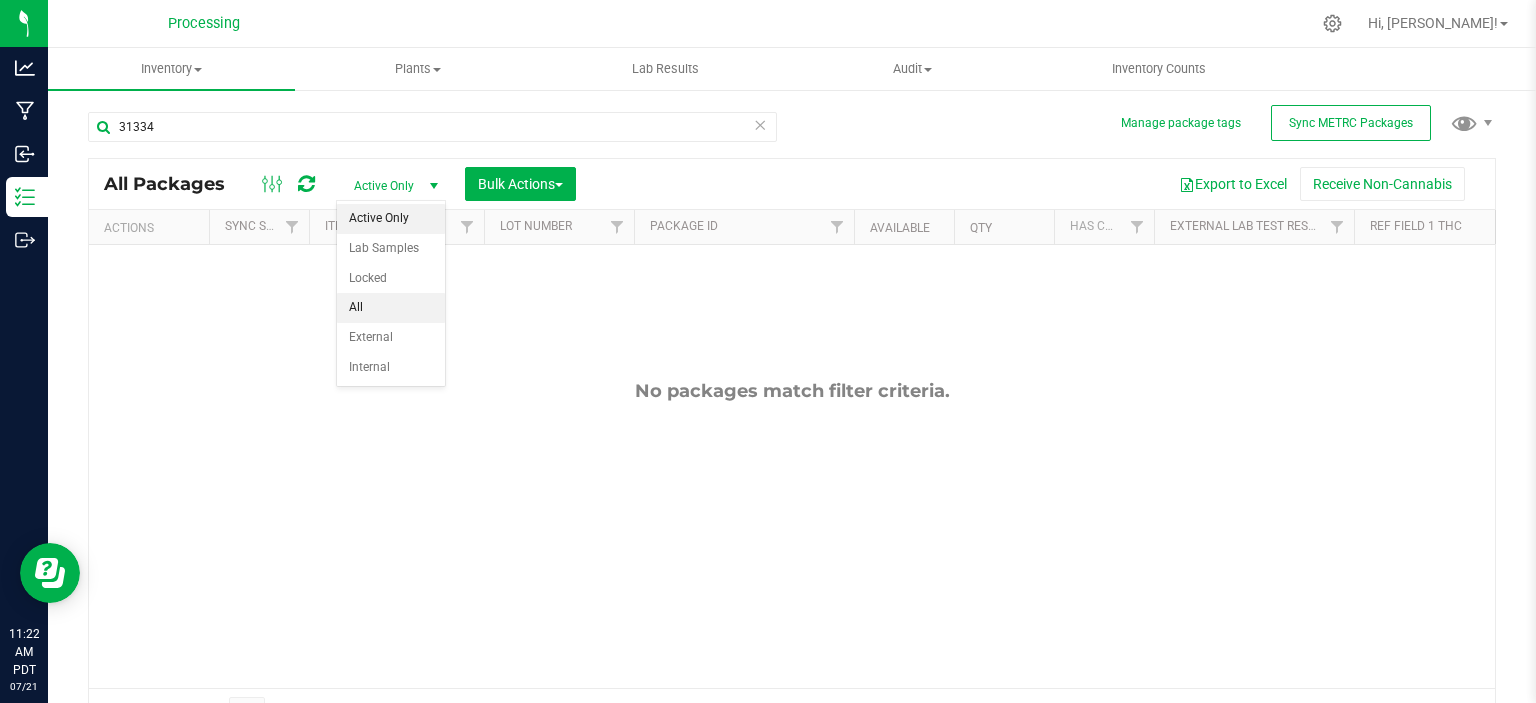 click on "All" at bounding box center [391, 308] 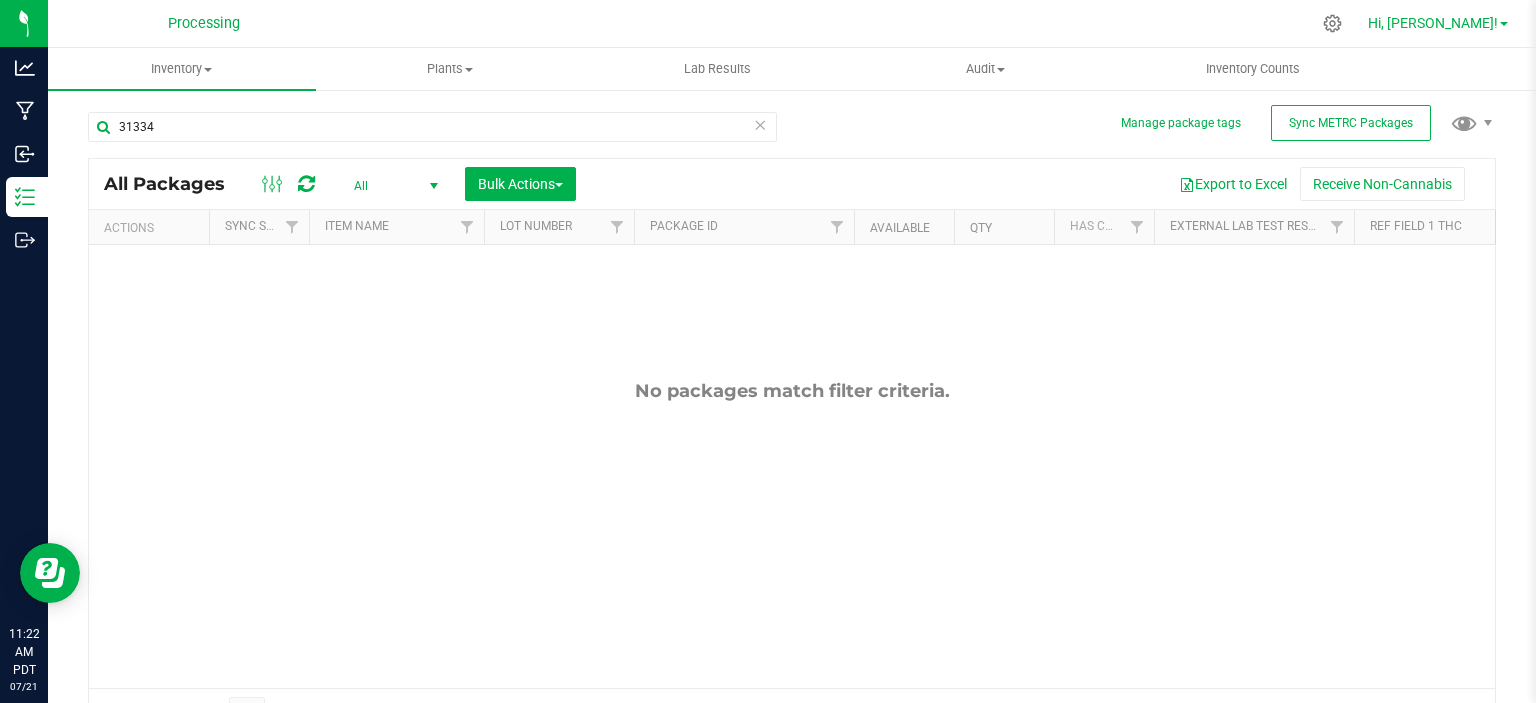 click on "Hi, [PERSON_NAME]!" at bounding box center [1433, 23] 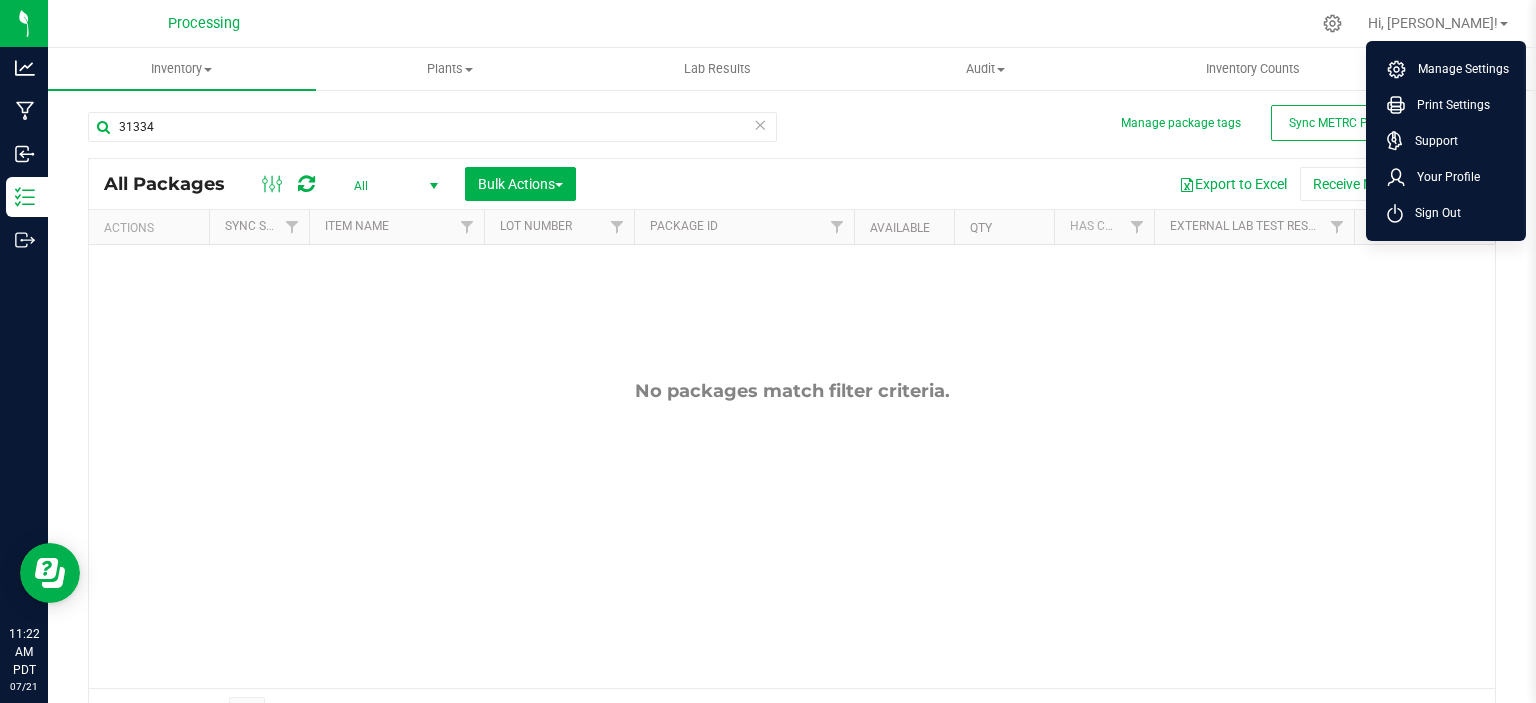 click on "All Packages
All Active Only Lab Samples Locked All External Internal
Bulk Actions
Add to manufacturing run
Add to outbound order
Combine packages
Combine packages (lot)" at bounding box center [792, 447] 